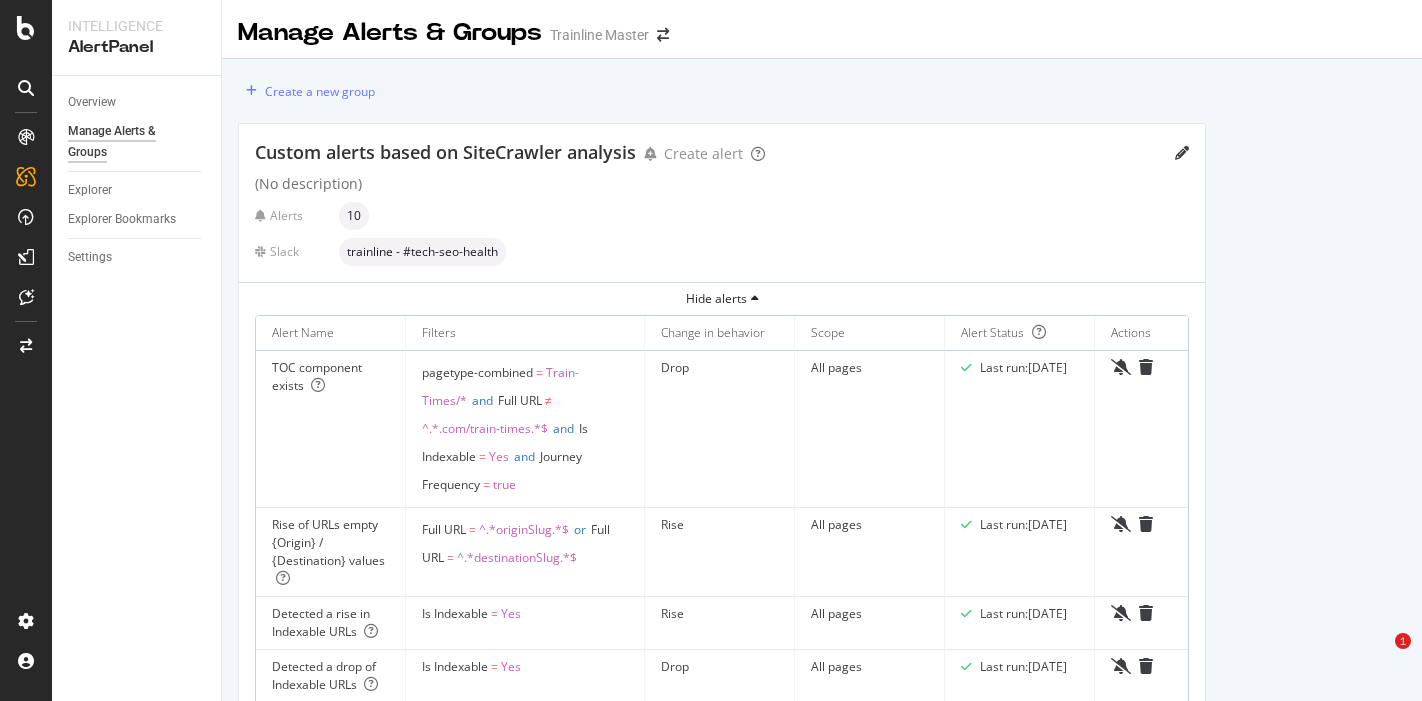 scroll, scrollTop: 0, scrollLeft: 0, axis: both 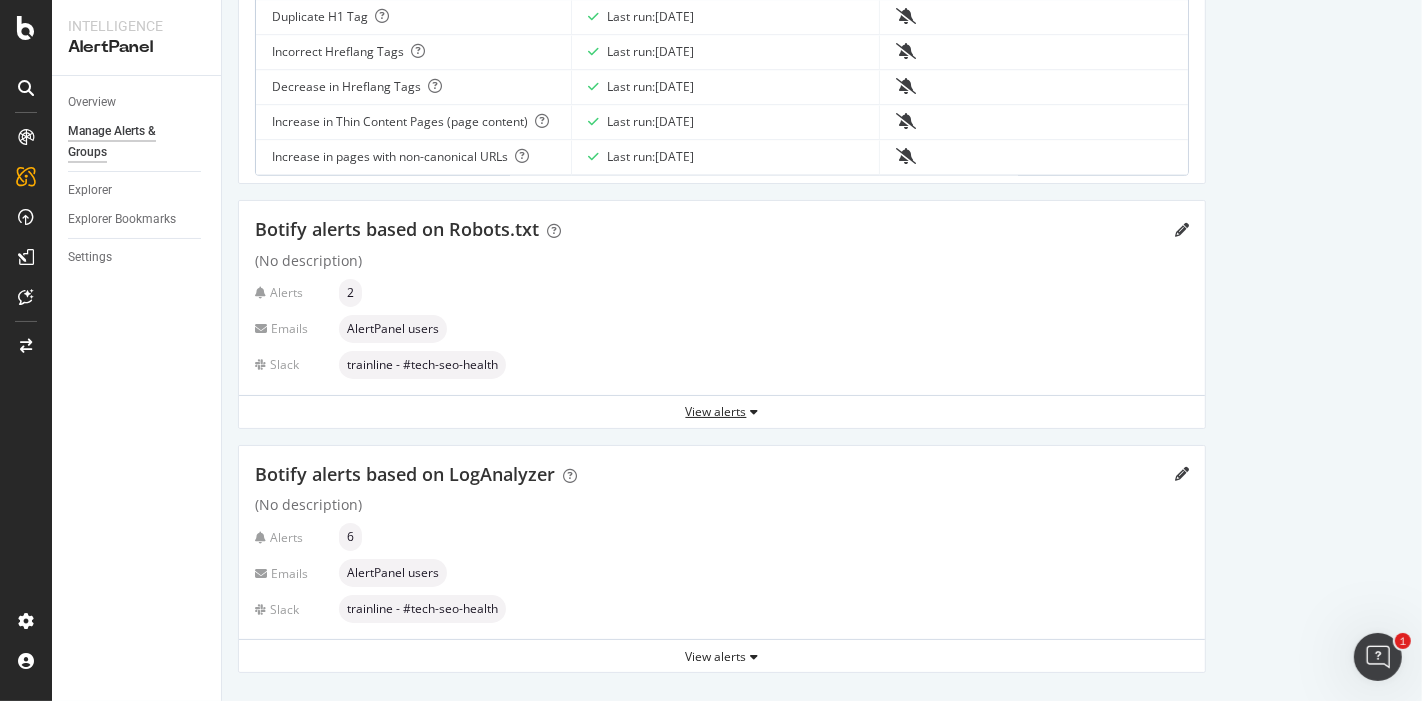 click on "View alerts" at bounding box center [722, 411] 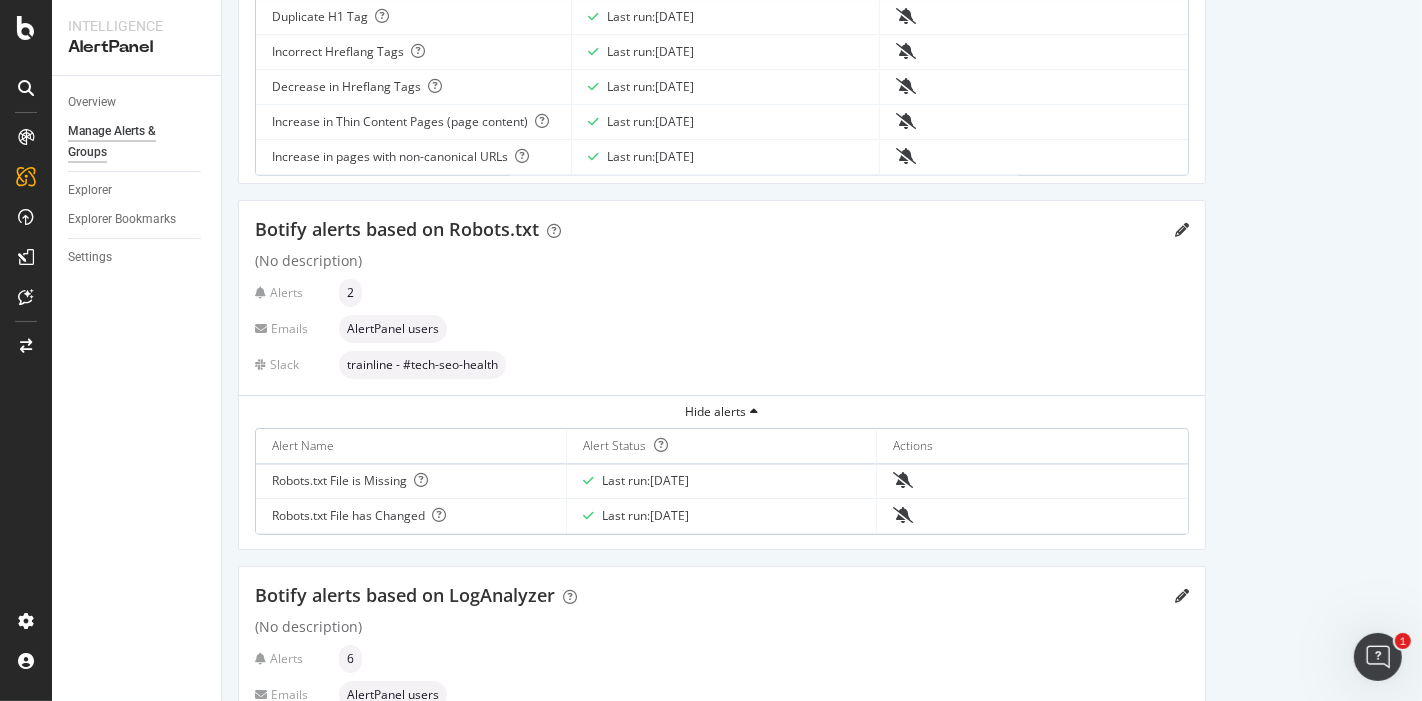click on "Botify alerts based on Robots.txt" at bounding box center [722, 230] 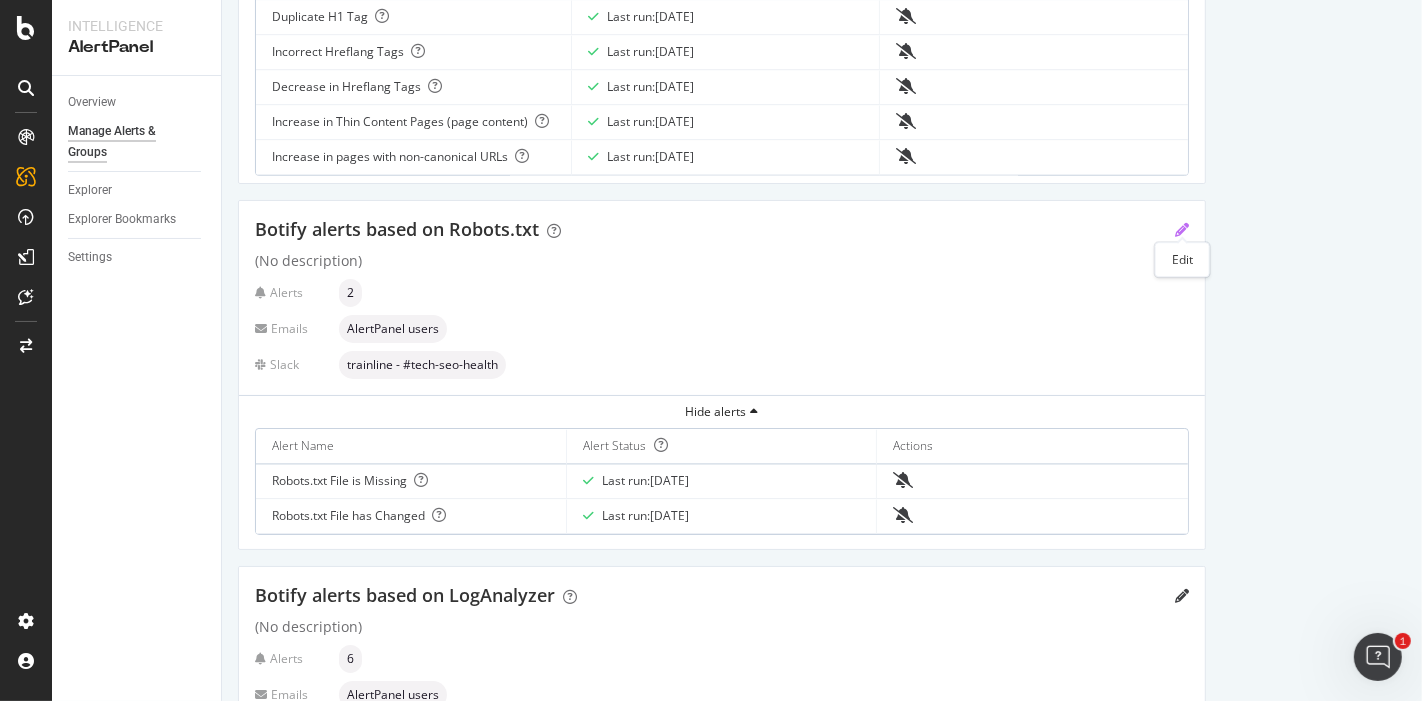 click at bounding box center [1182, 230] 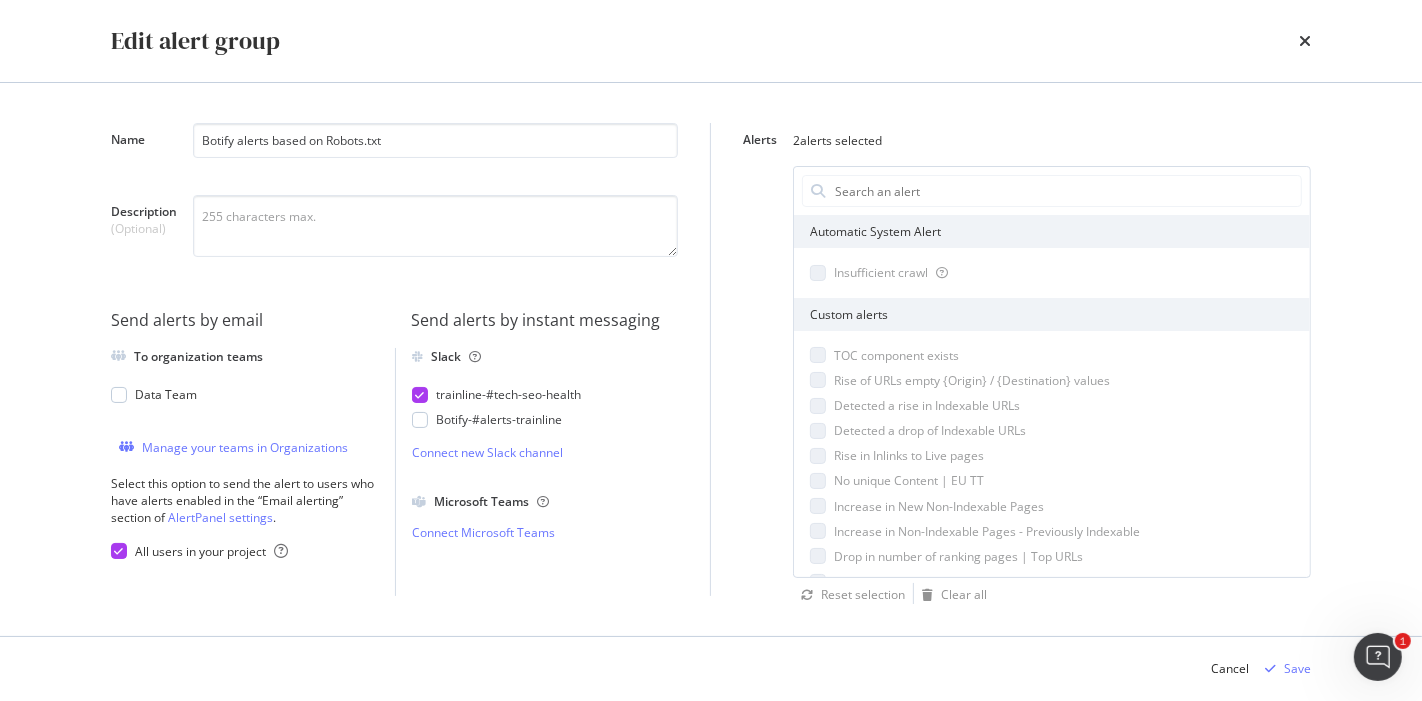 click on "Automatic System Alert" at bounding box center (1052, 231) 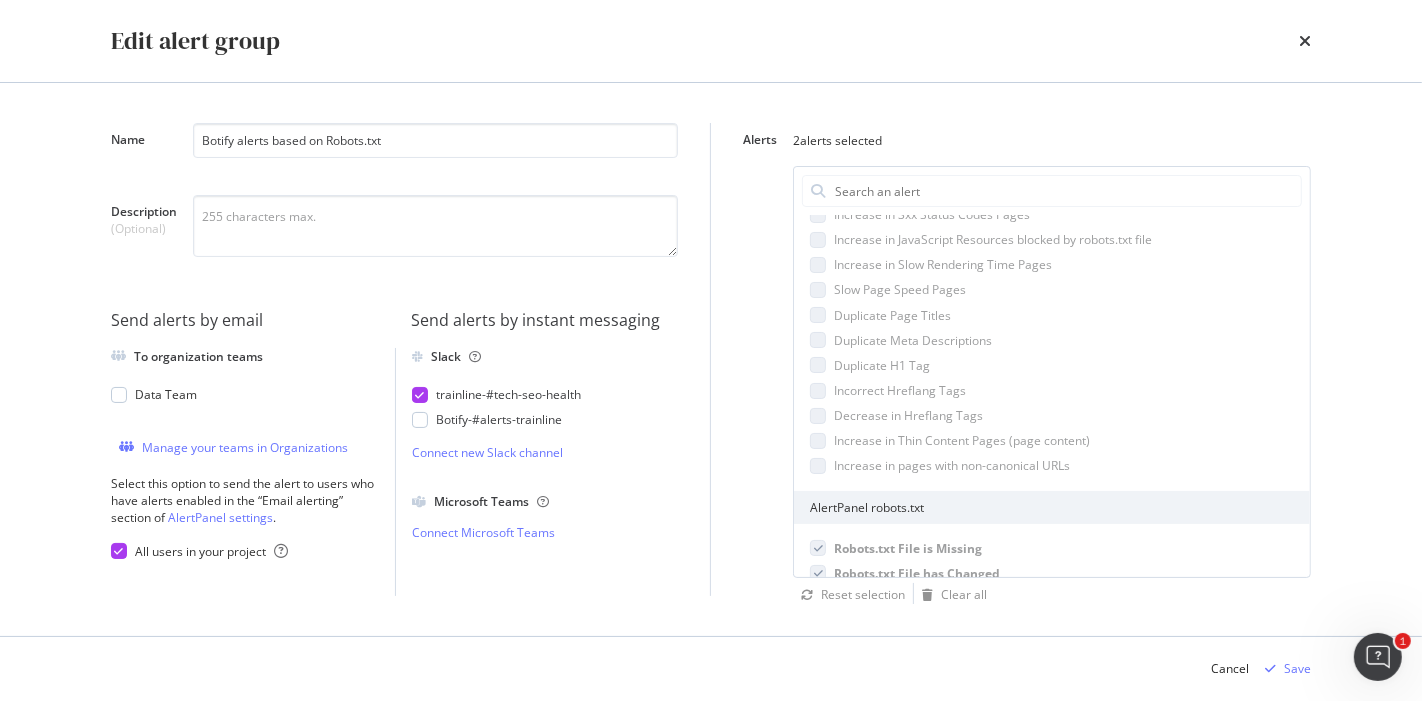 scroll, scrollTop: 1180, scrollLeft: 0, axis: vertical 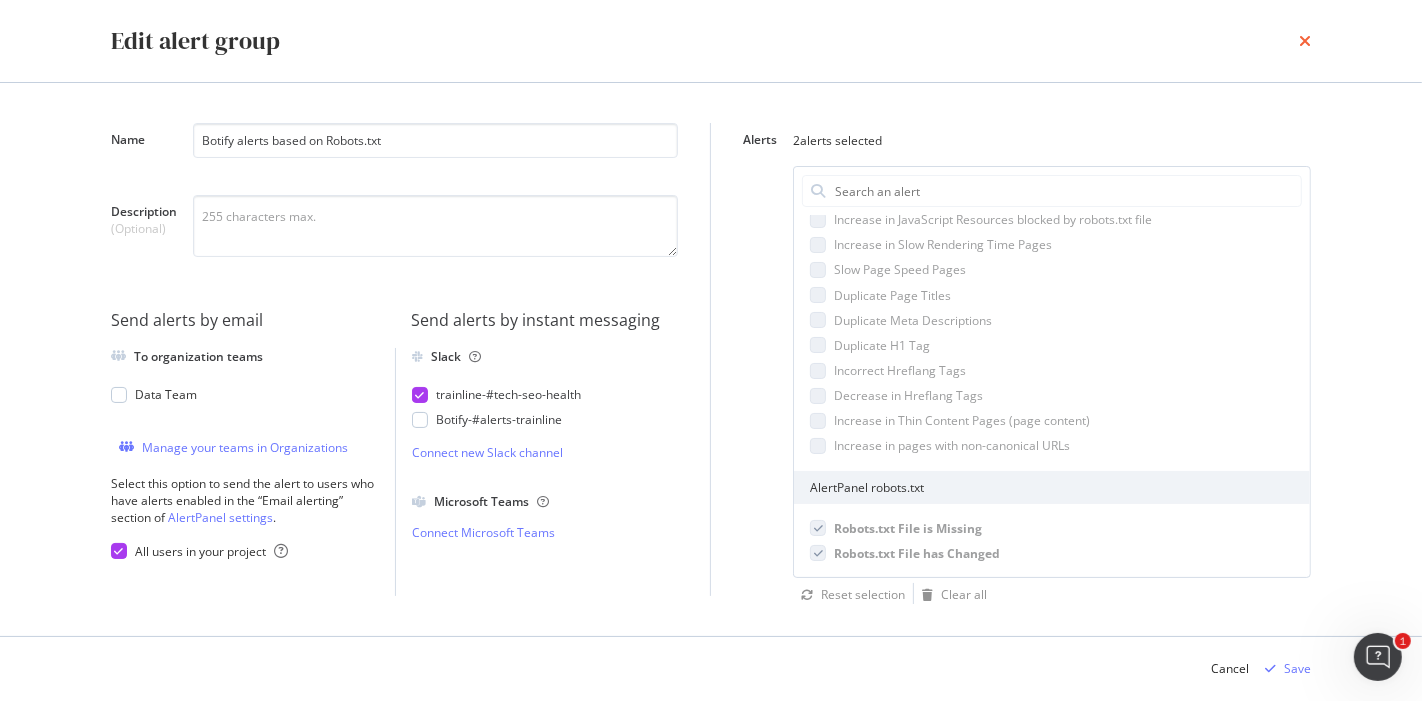 click at bounding box center [1305, 41] 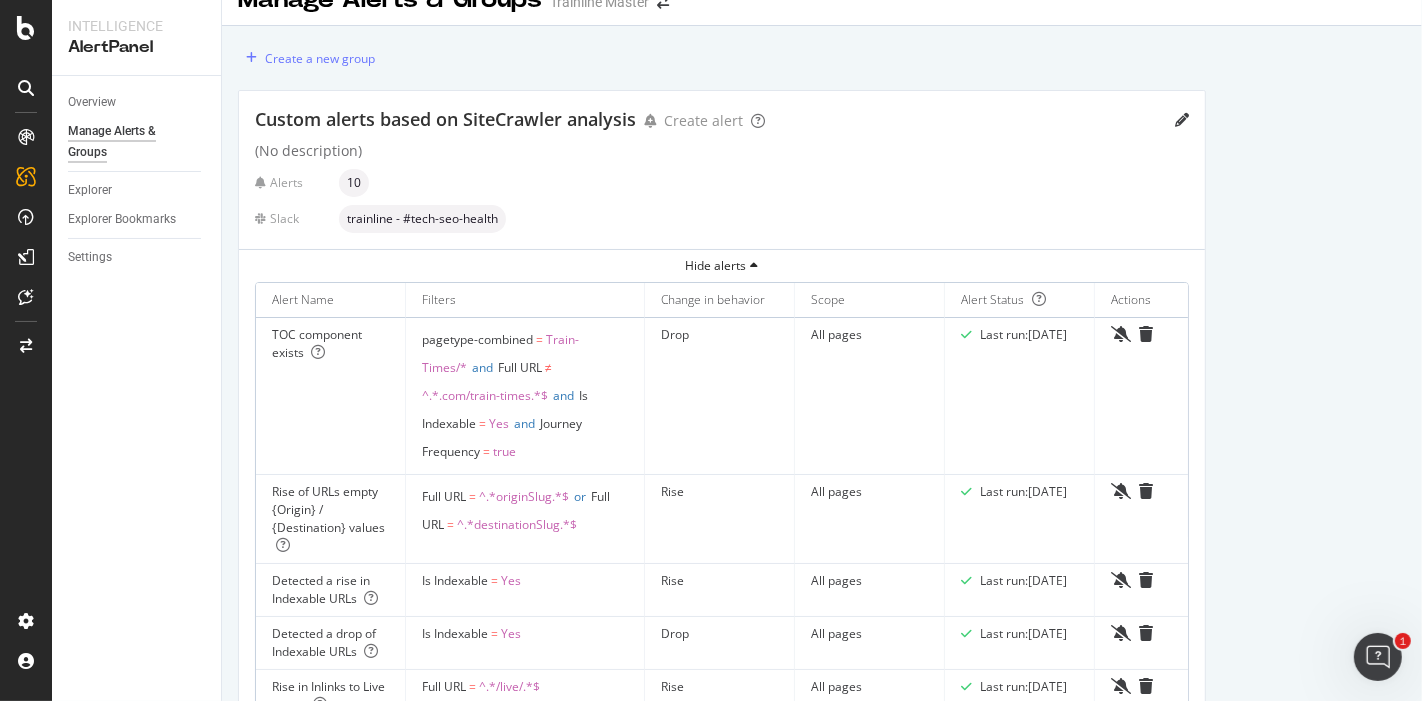 scroll, scrollTop: 0, scrollLeft: 0, axis: both 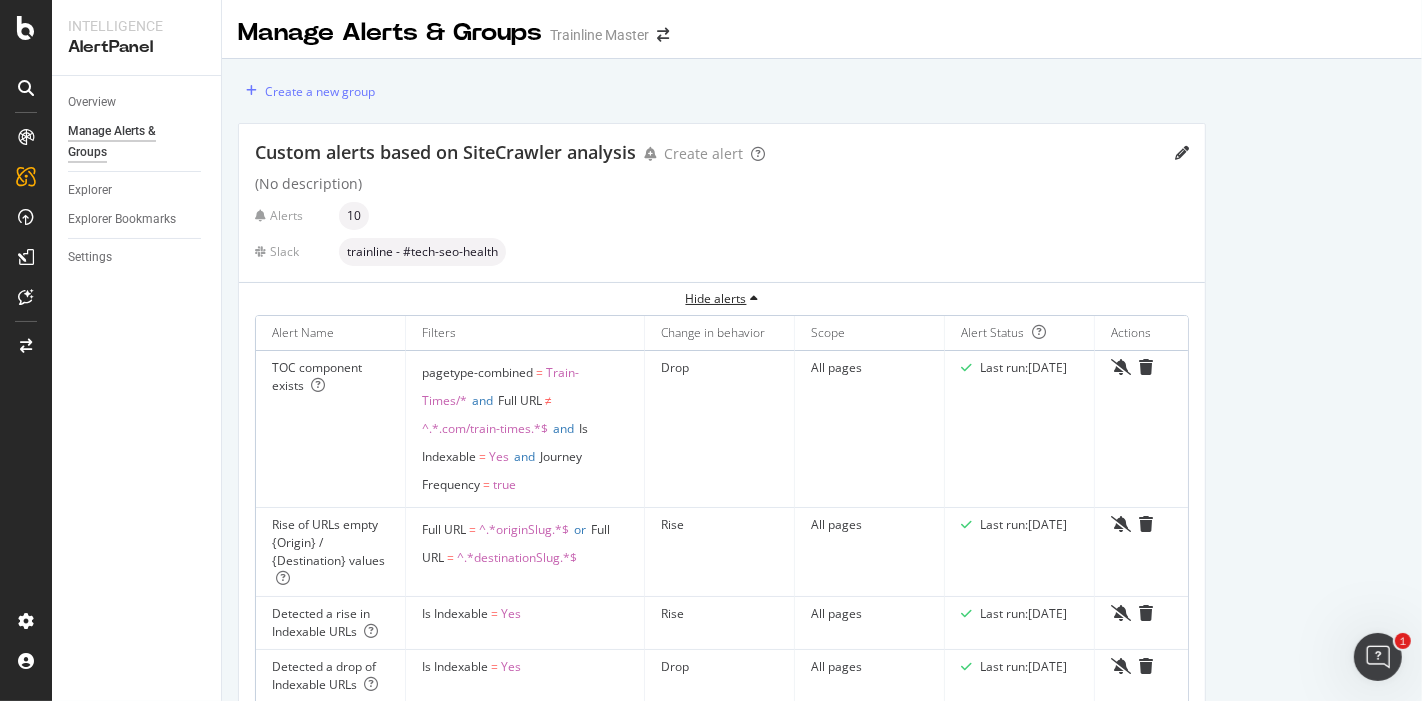 click on "Hide alerts" at bounding box center (722, 298) 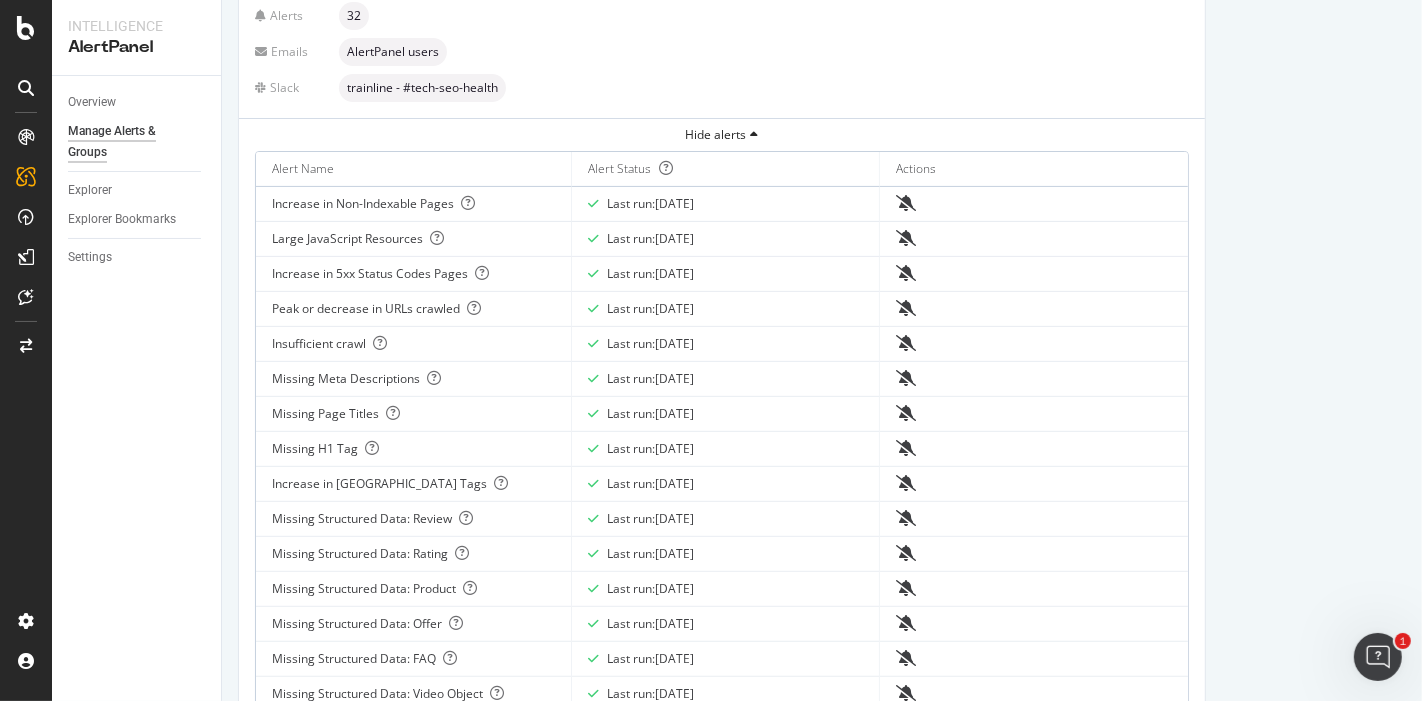 scroll, scrollTop: 555, scrollLeft: 0, axis: vertical 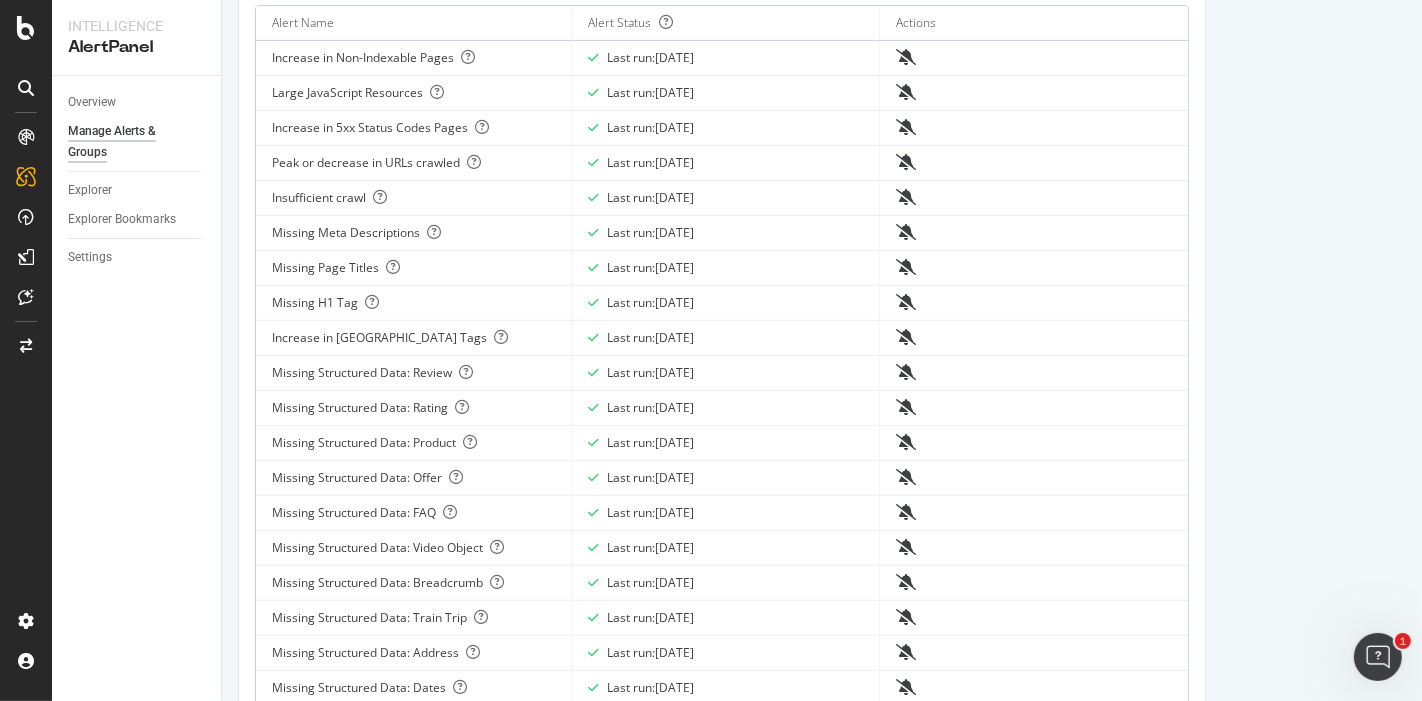 type 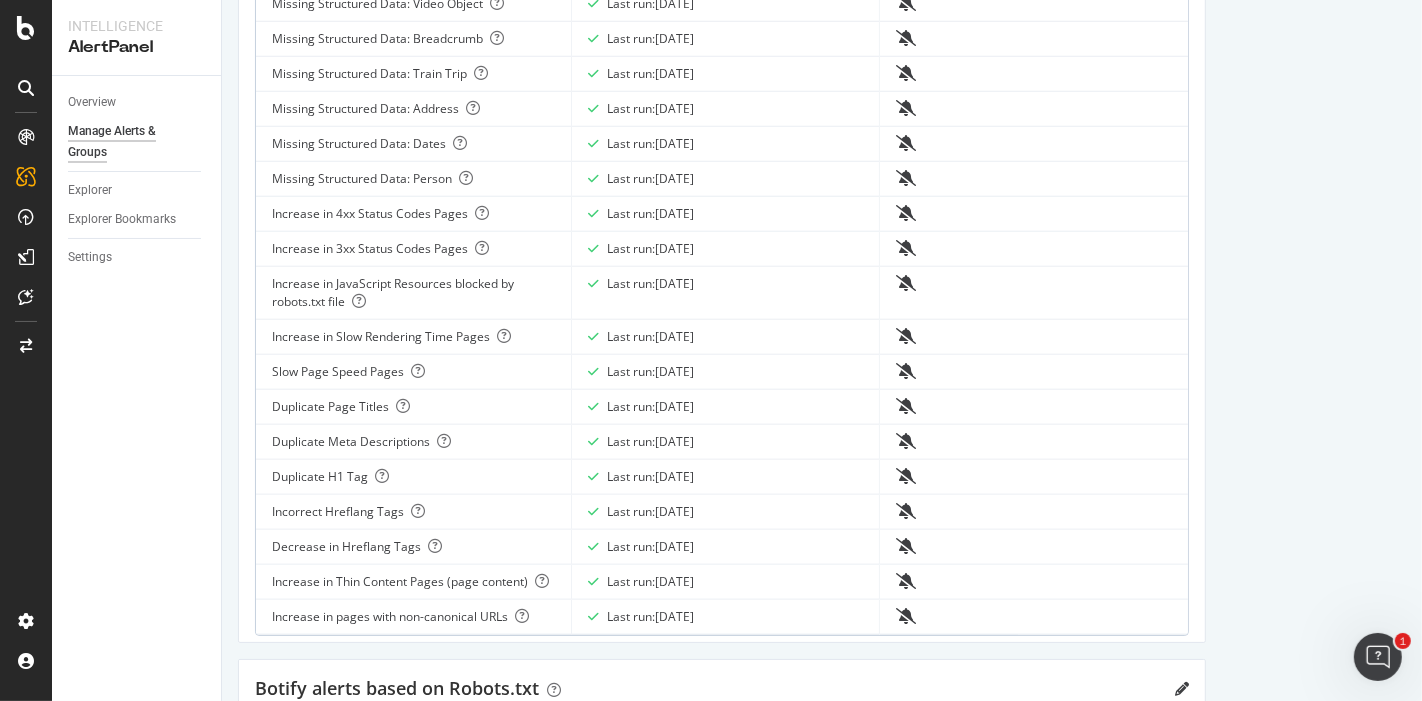 scroll, scrollTop: 1111, scrollLeft: 0, axis: vertical 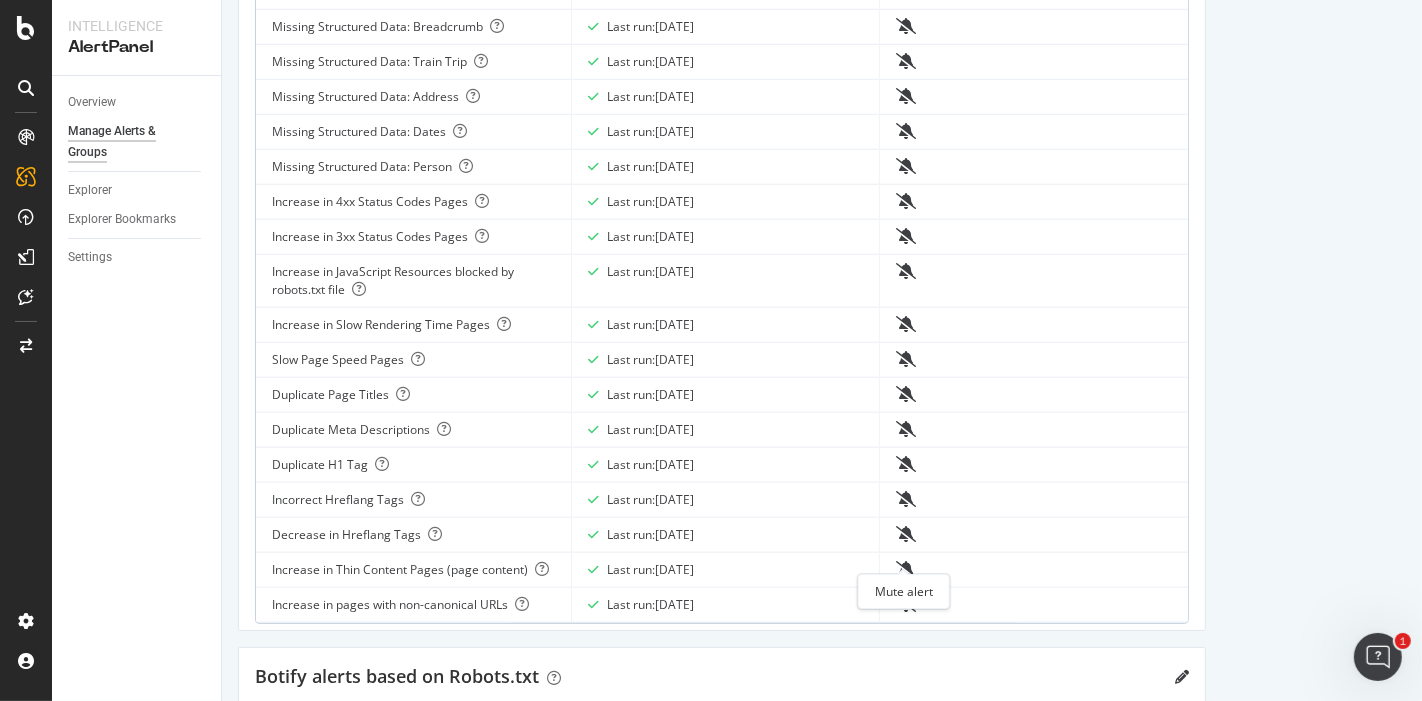 drag, startPoint x: 903, startPoint y: 555, endPoint x: 859, endPoint y: 582, distance: 51.62364 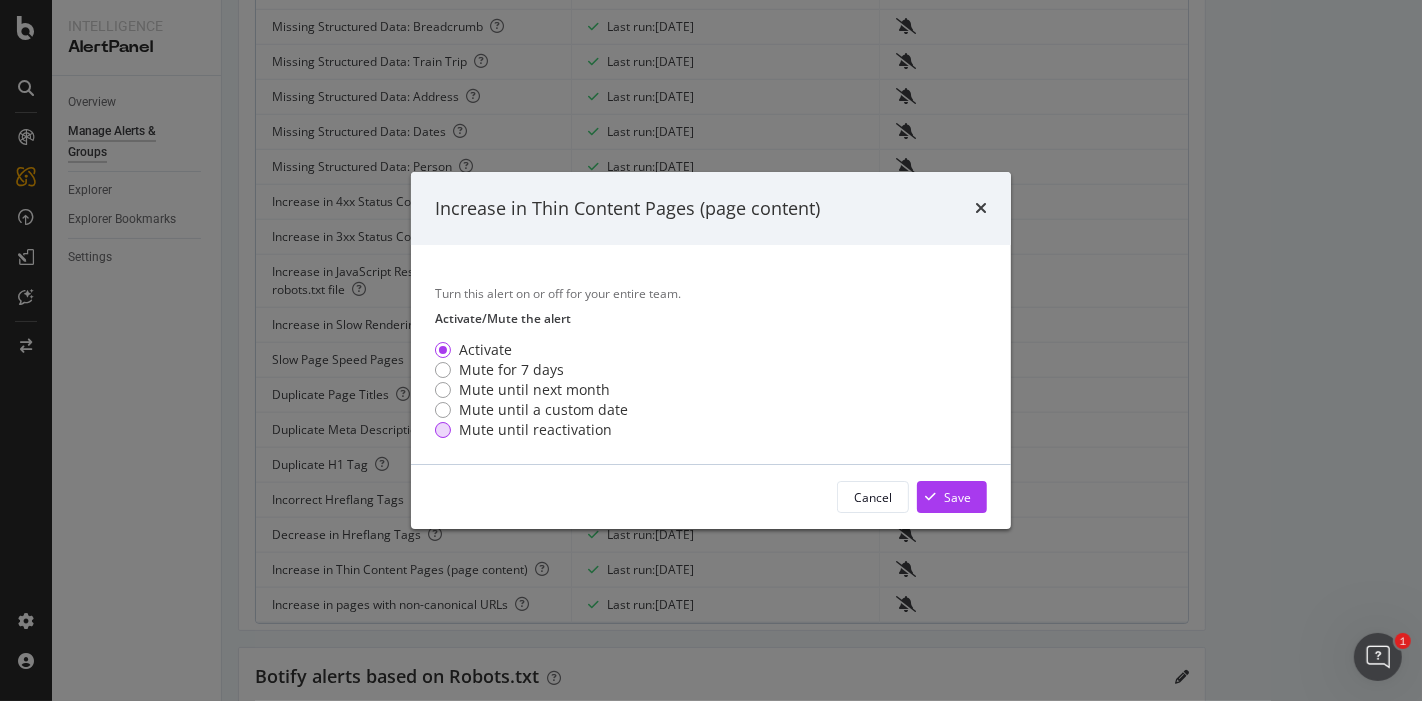 click on "Mute until reactivation" at bounding box center [531, 430] 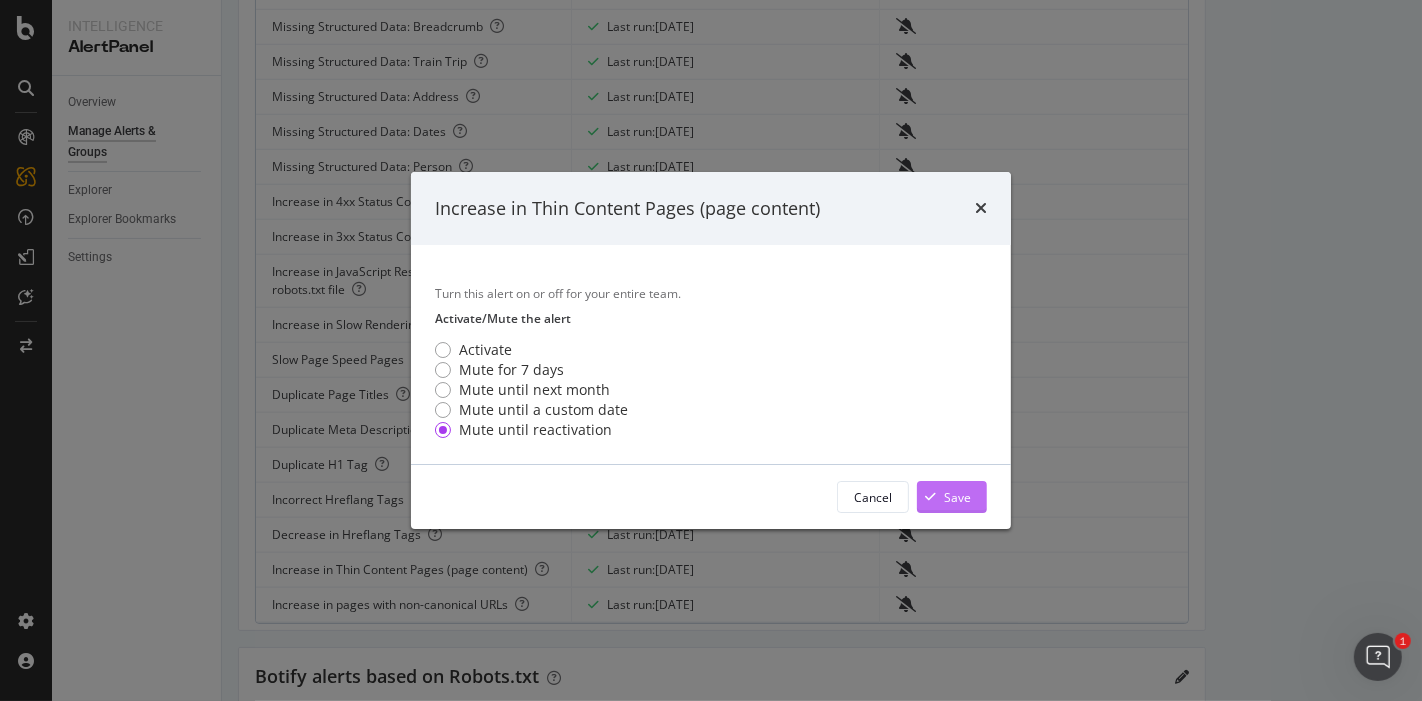 click at bounding box center (930, 497) 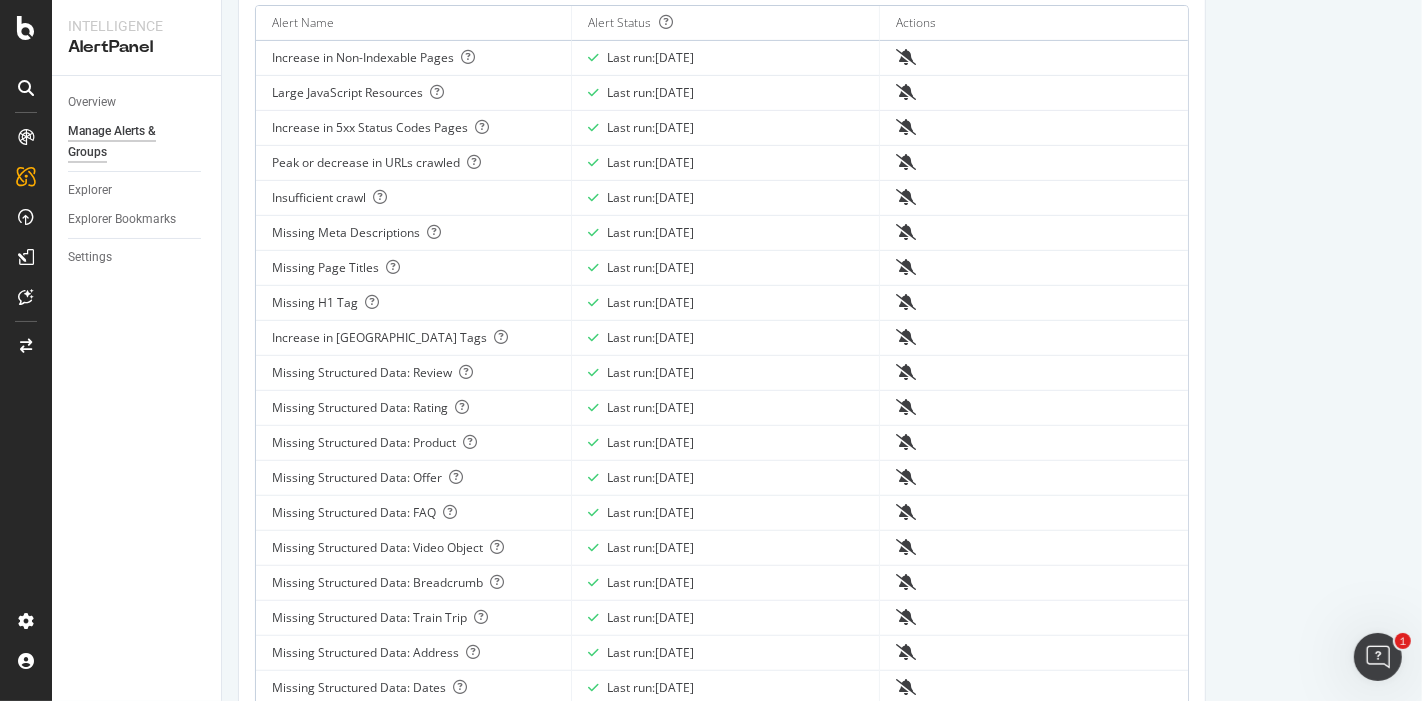 scroll, scrollTop: 444, scrollLeft: 0, axis: vertical 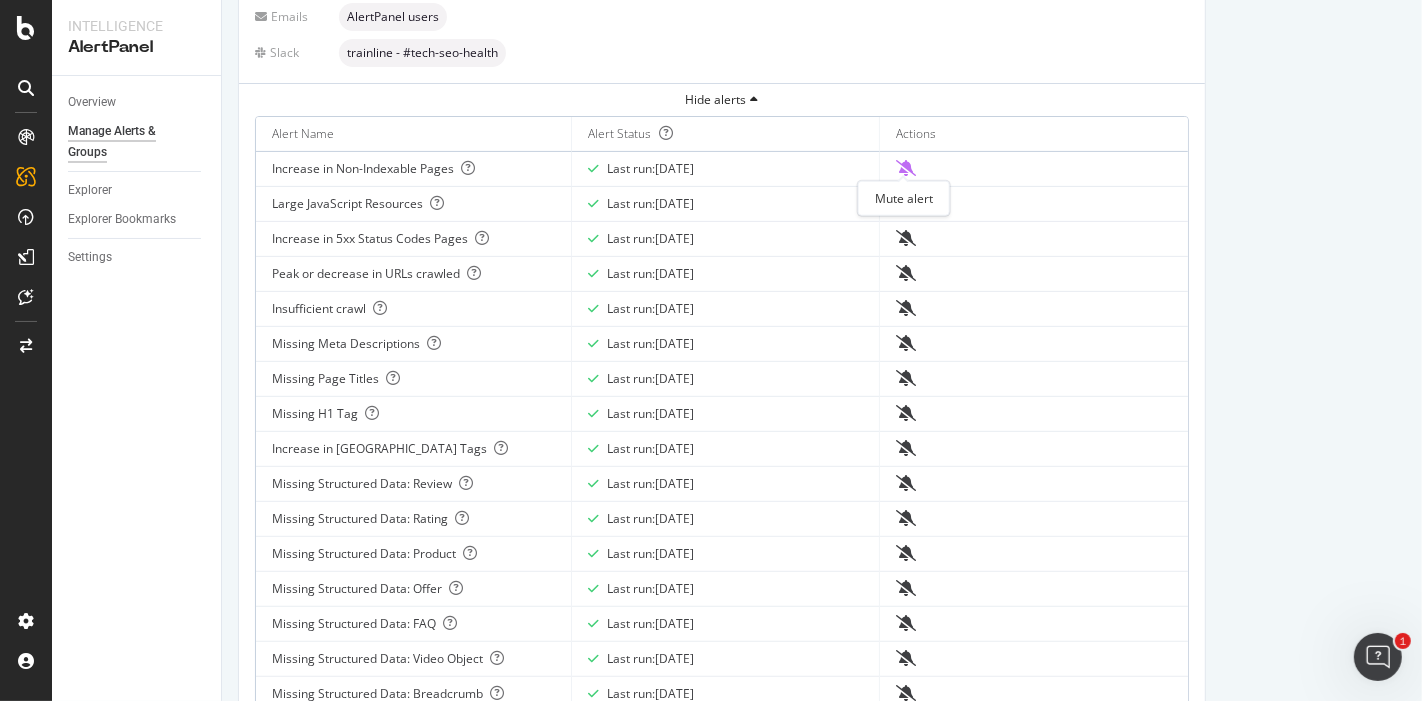 click at bounding box center [906, 168] 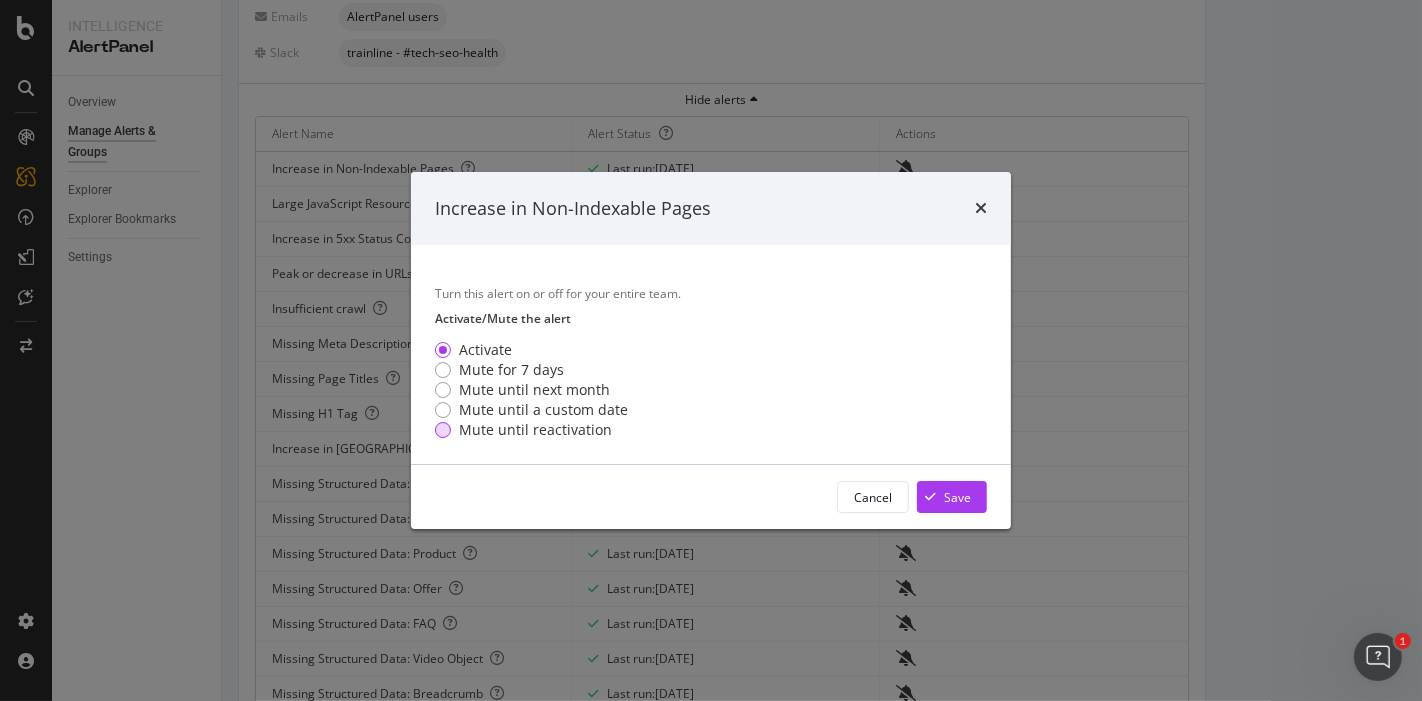 click on "Mute until reactivation" at bounding box center [535, 430] 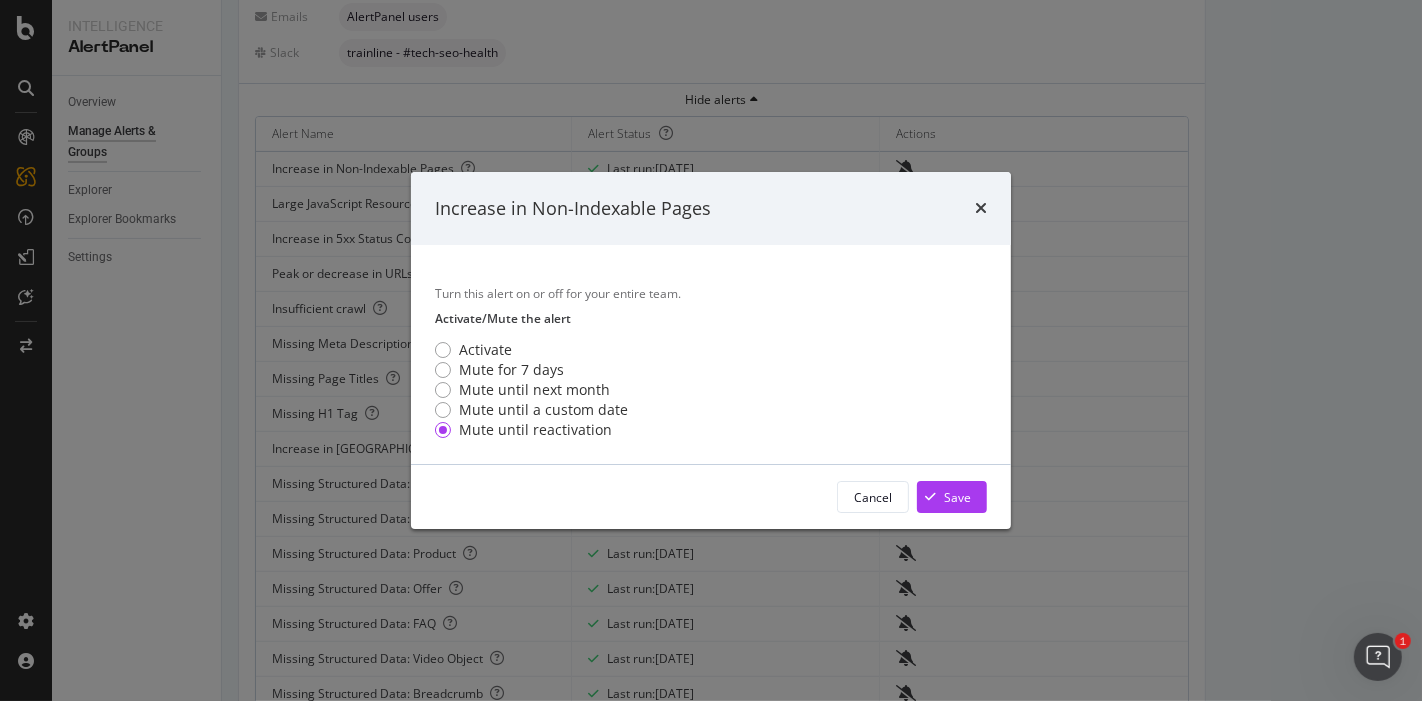 click on "Cancel Save" at bounding box center (912, 497) 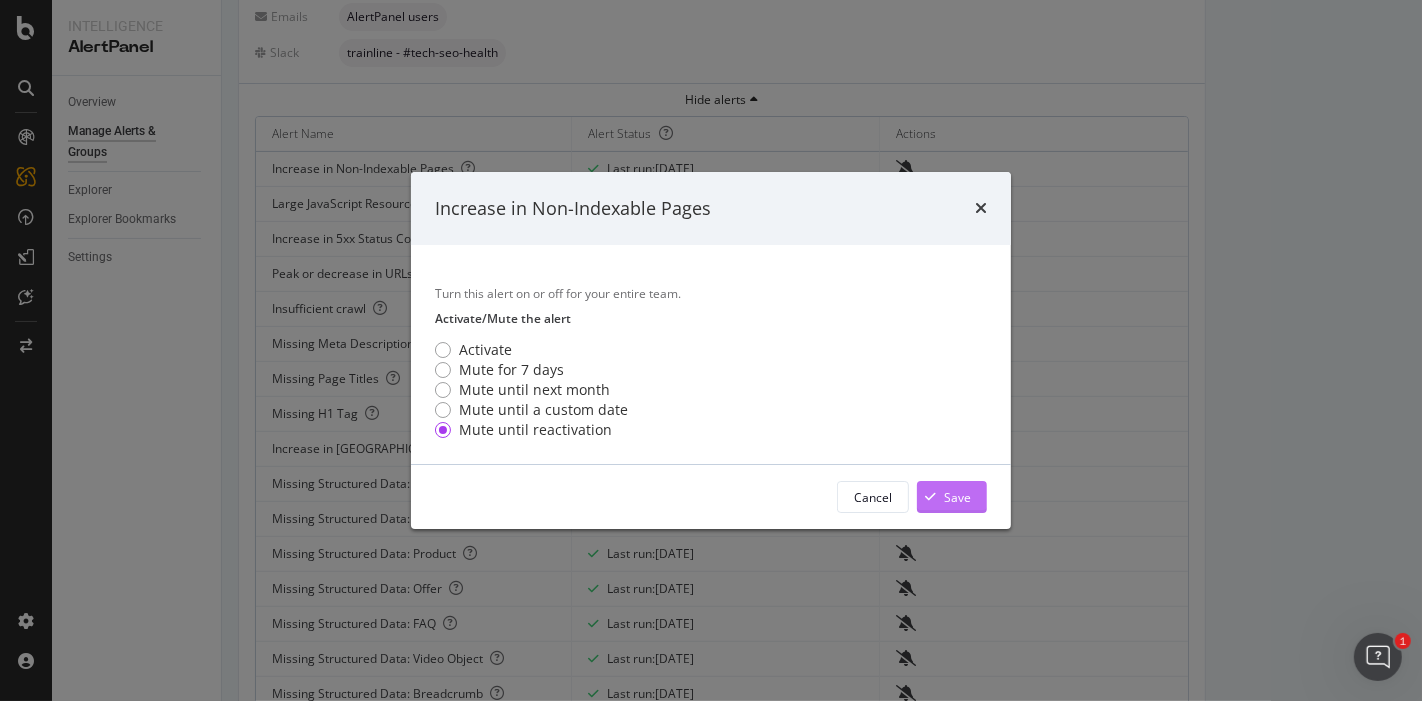 click on "Save" at bounding box center [944, 497] 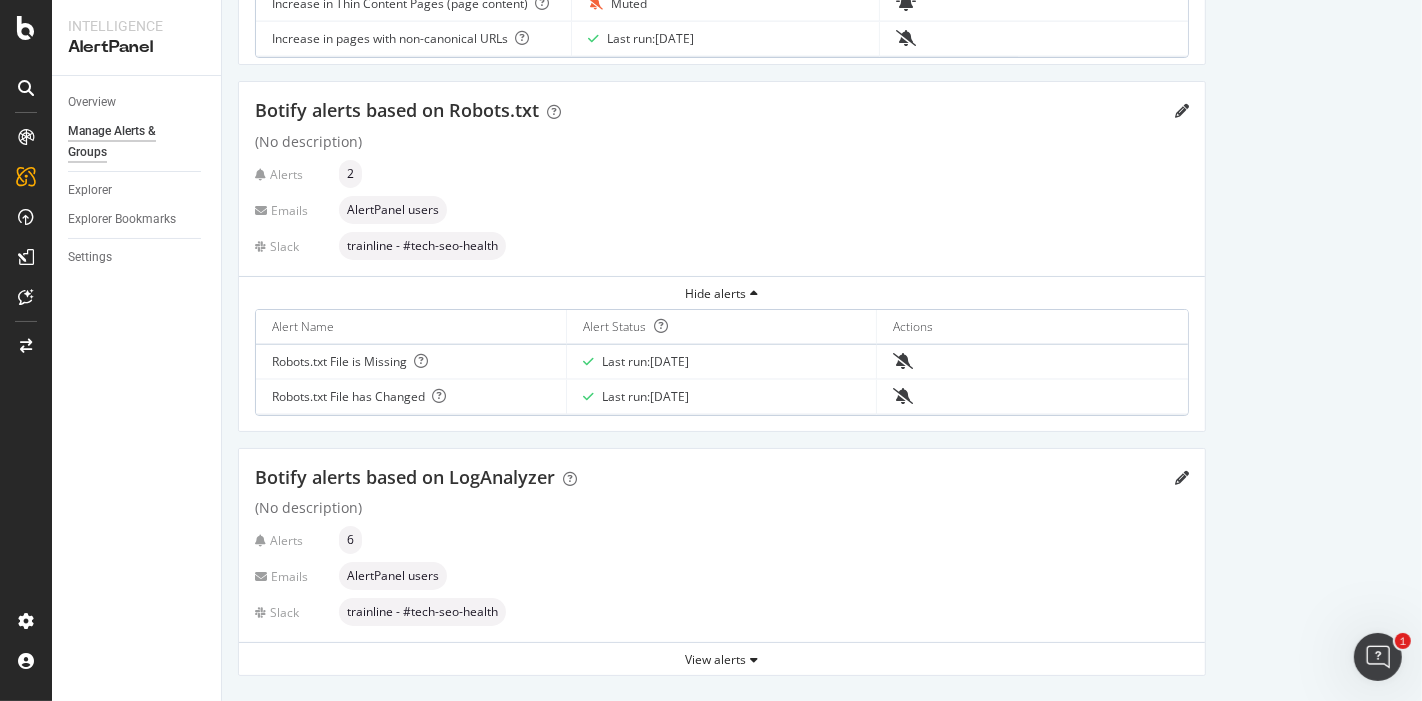 scroll, scrollTop: 1680, scrollLeft: 0, axis: vertical 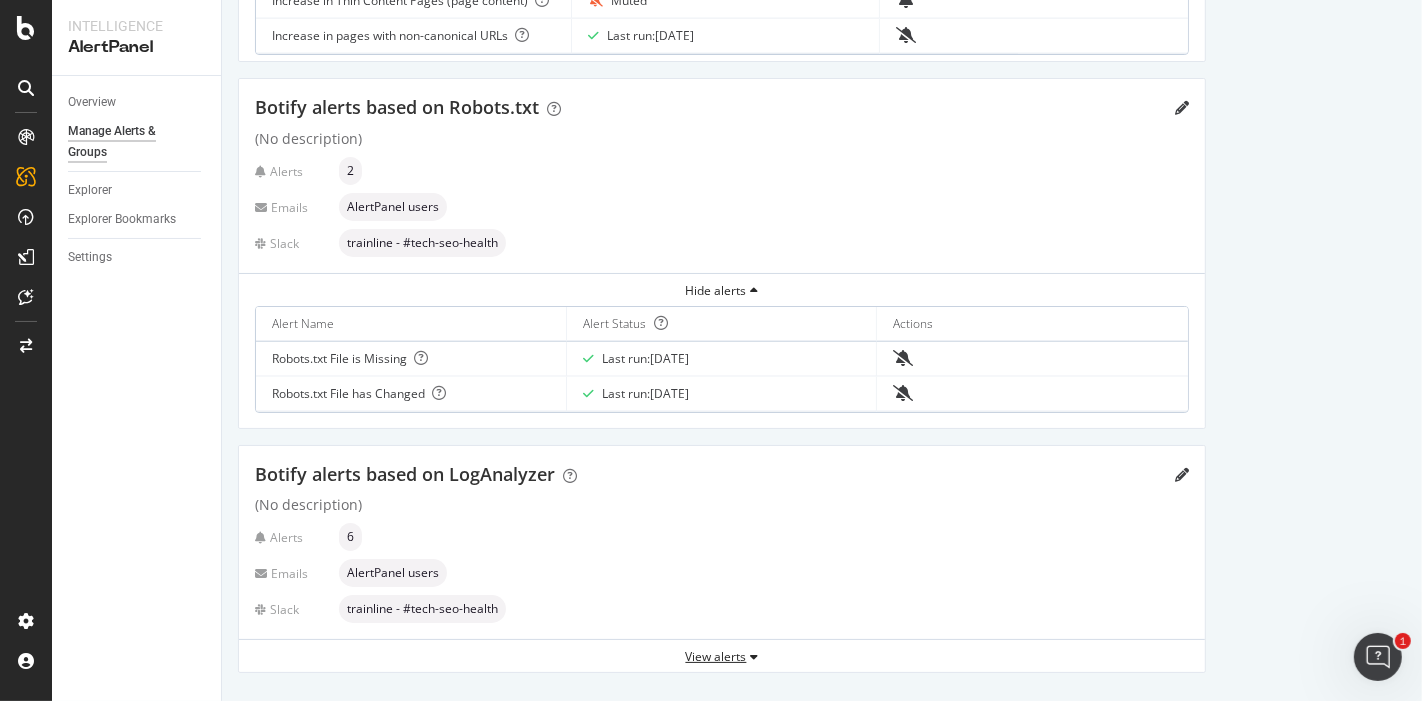 click at bounding box center [755, 657] 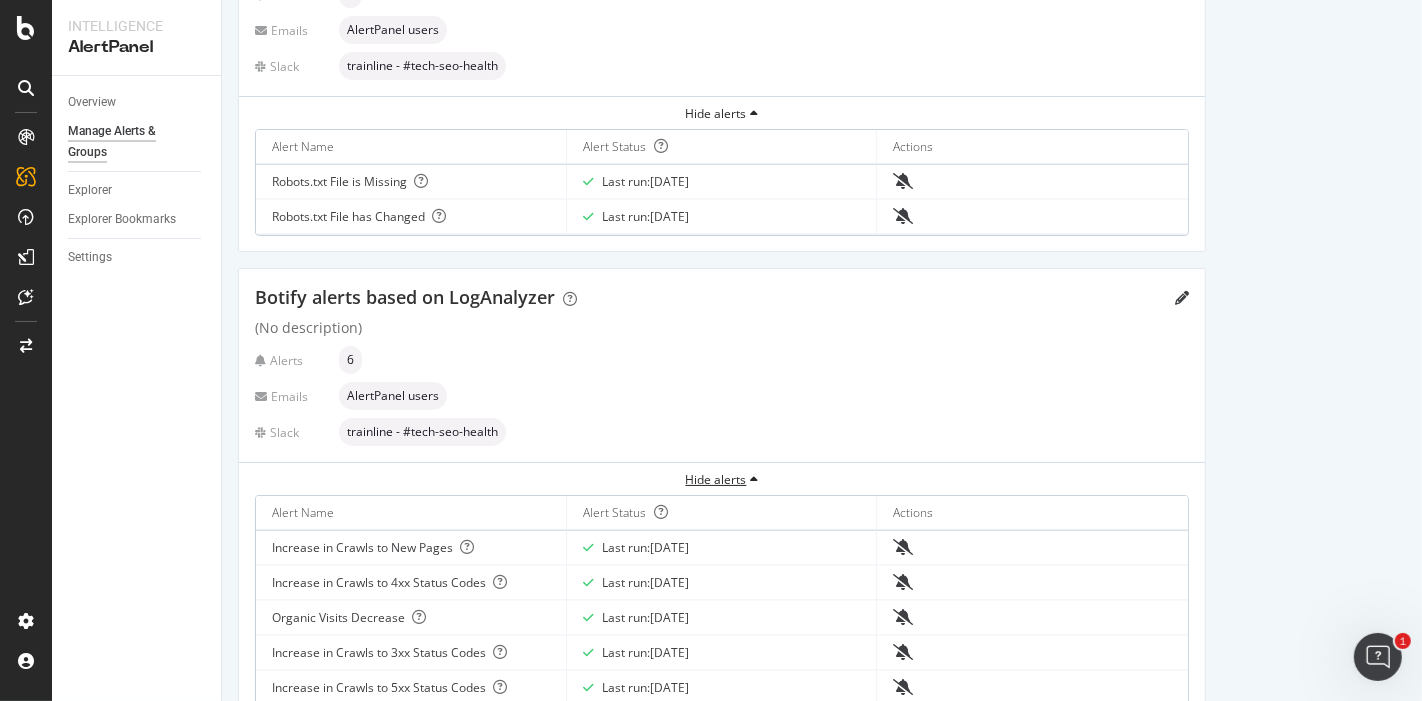 scroll, scrollTop: 1959, scrollLeft: 0, axis: vertical 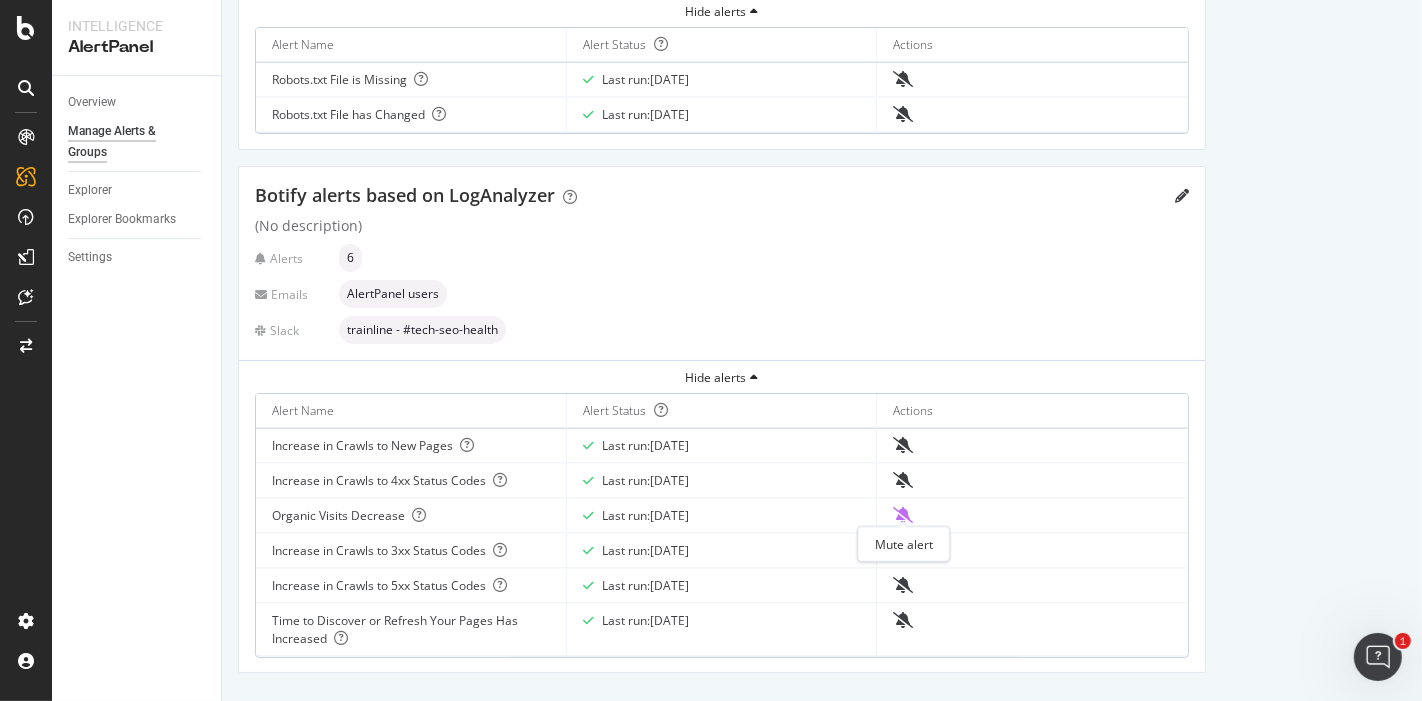 click at bounding box center [903, 515] 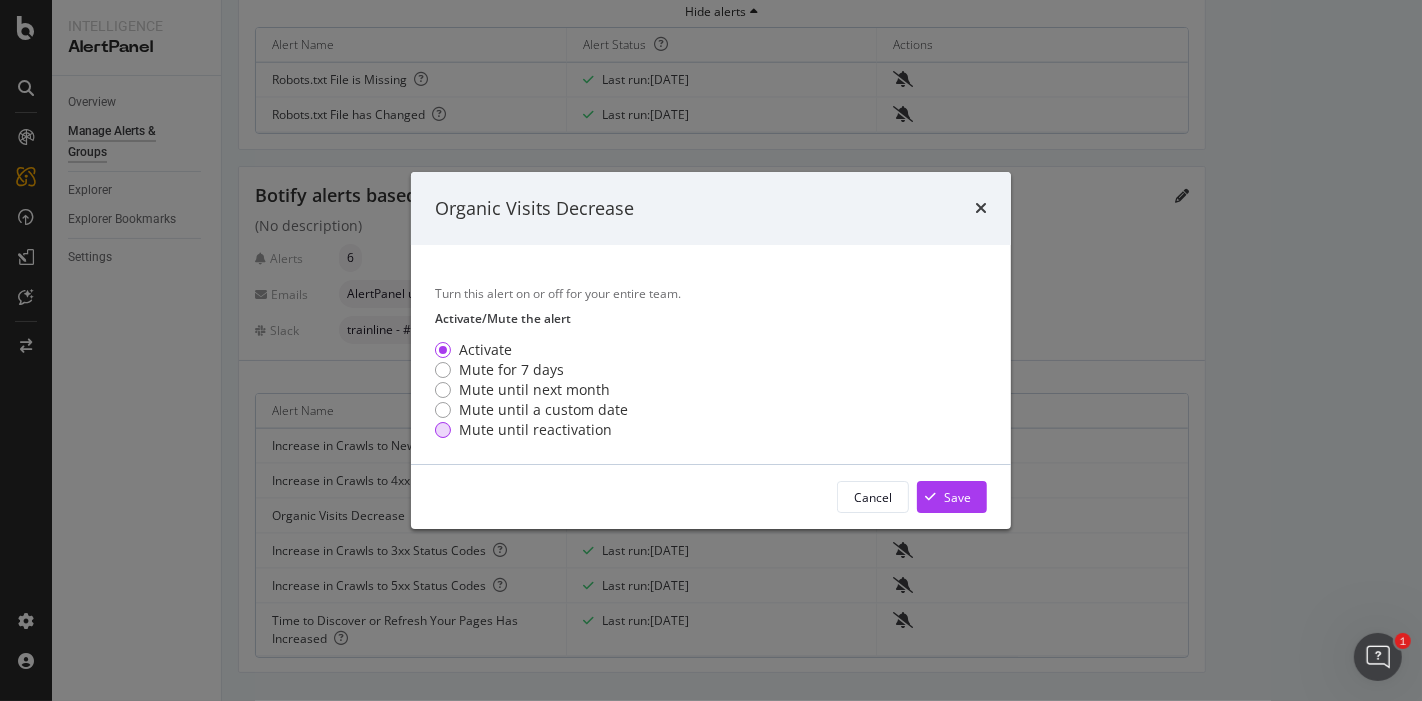 click on "Mute until reactivation" at bounding box center [535, 430] 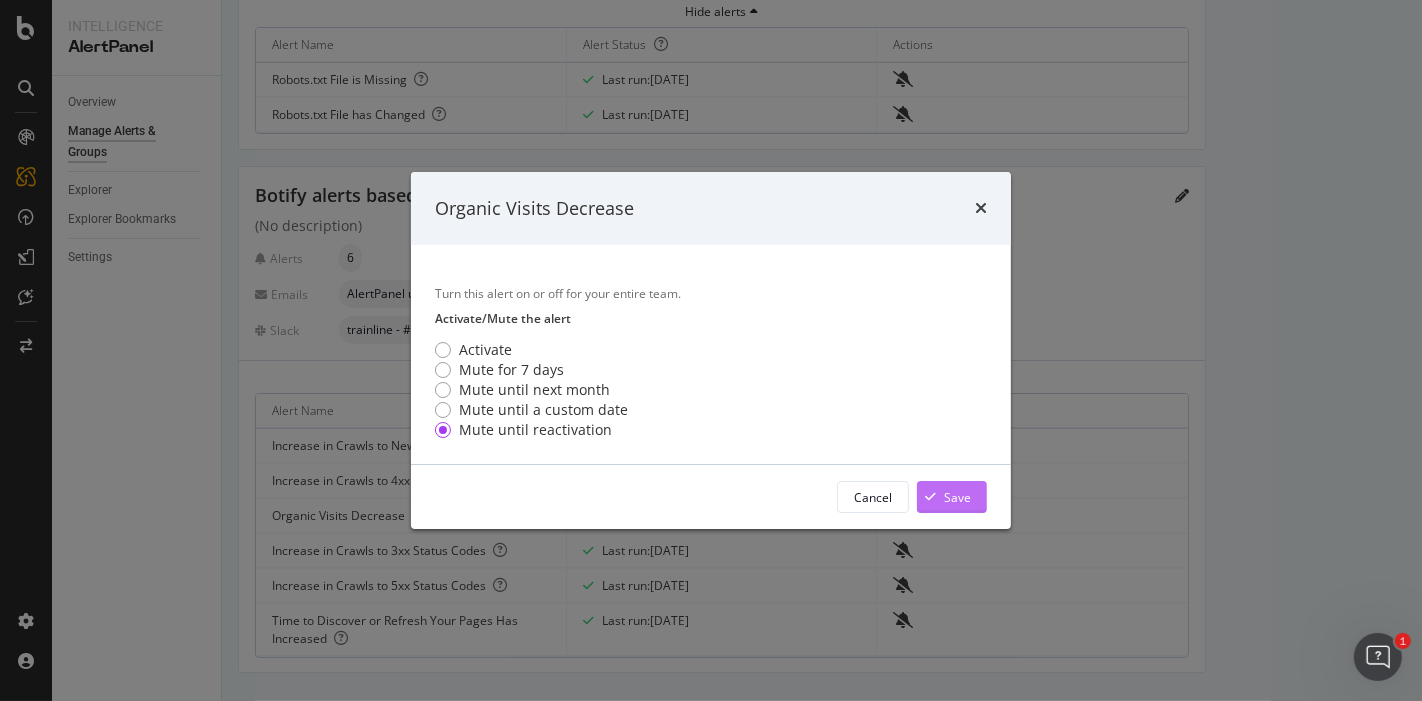 click on "Save" at bounding box center [952, 497] 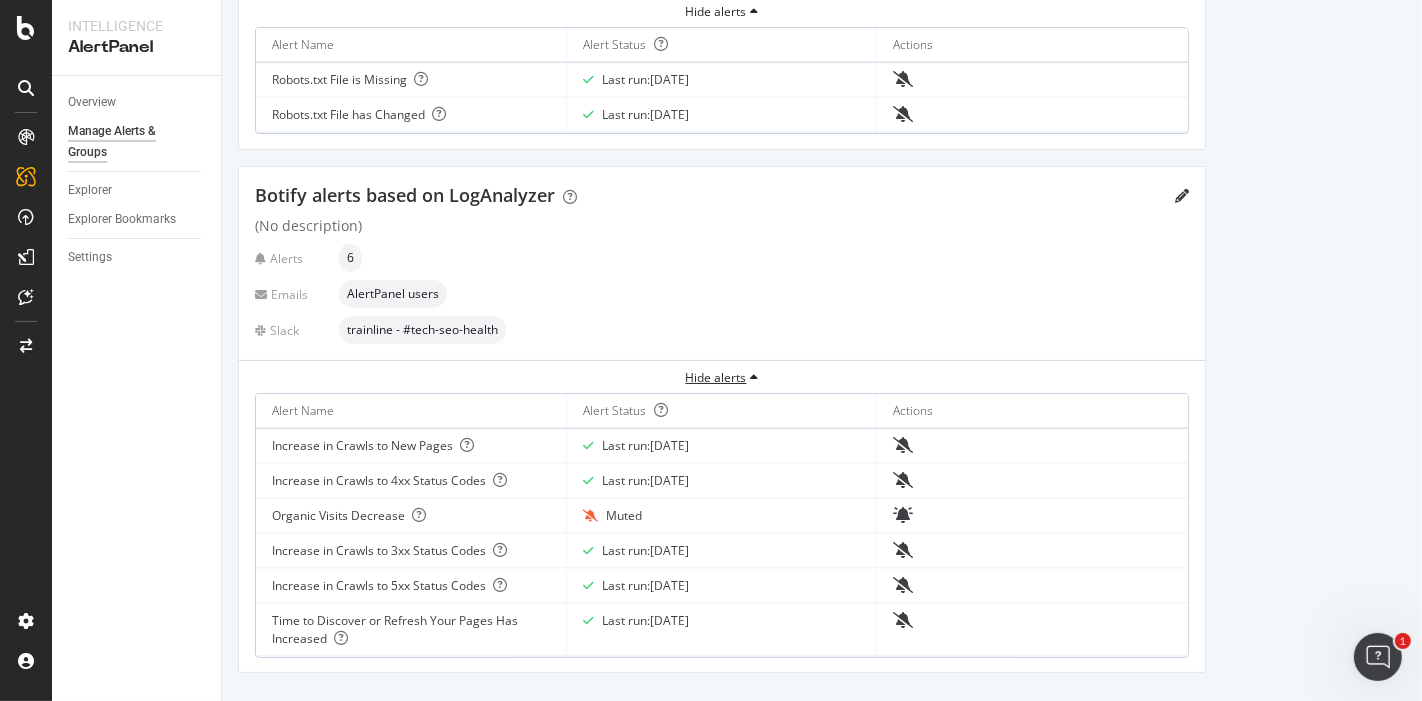 click on "Hide alerts" at bounding box center [722, 377] 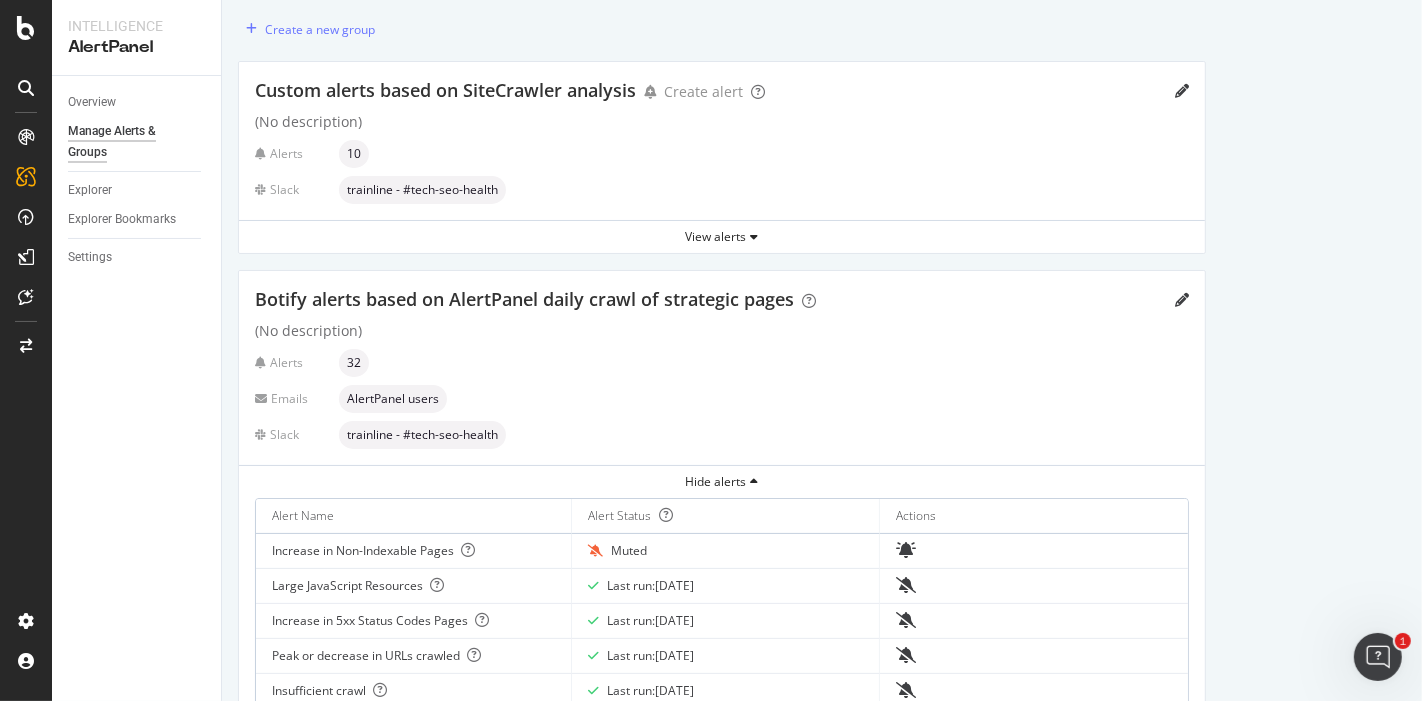 scroll, scrollTop: 14, scrollLeft: 0, axis: vertical 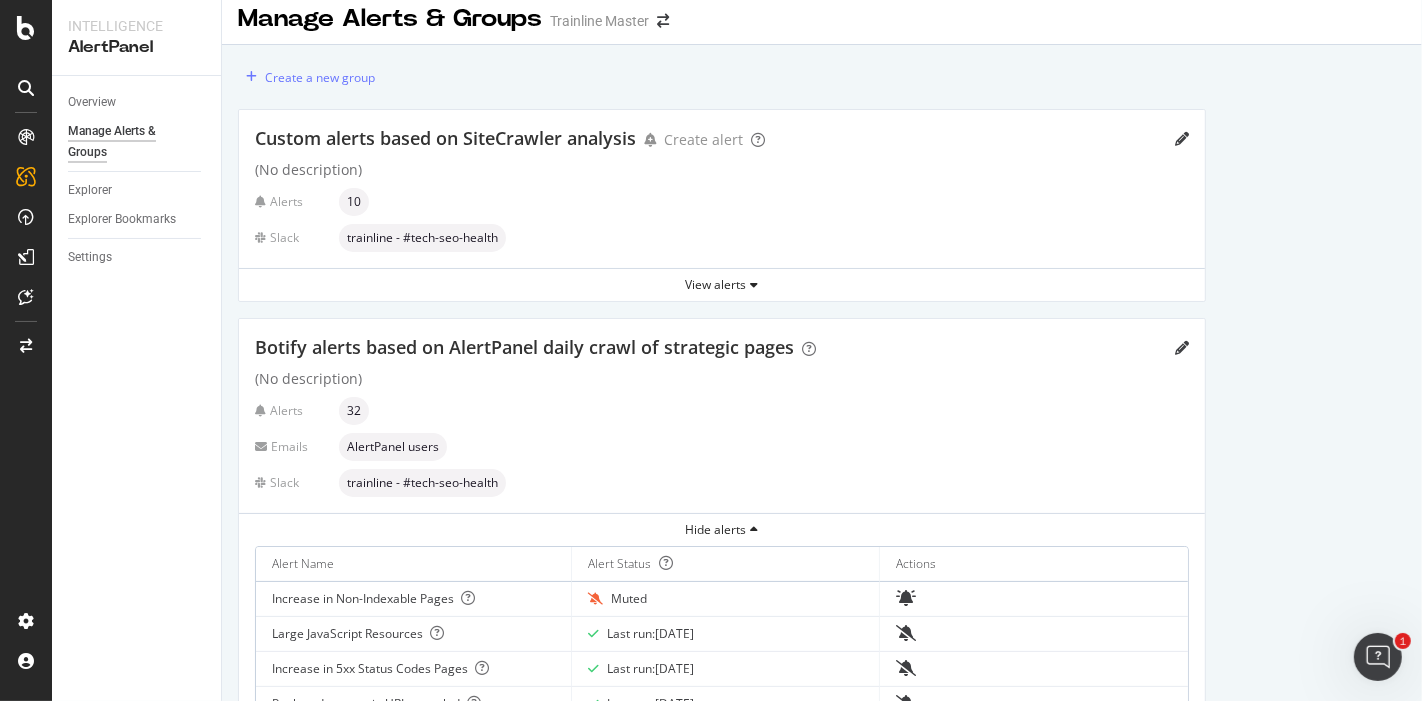 click on "Slack trainline - #tech-seo-health" at bounding box center [722, 483] 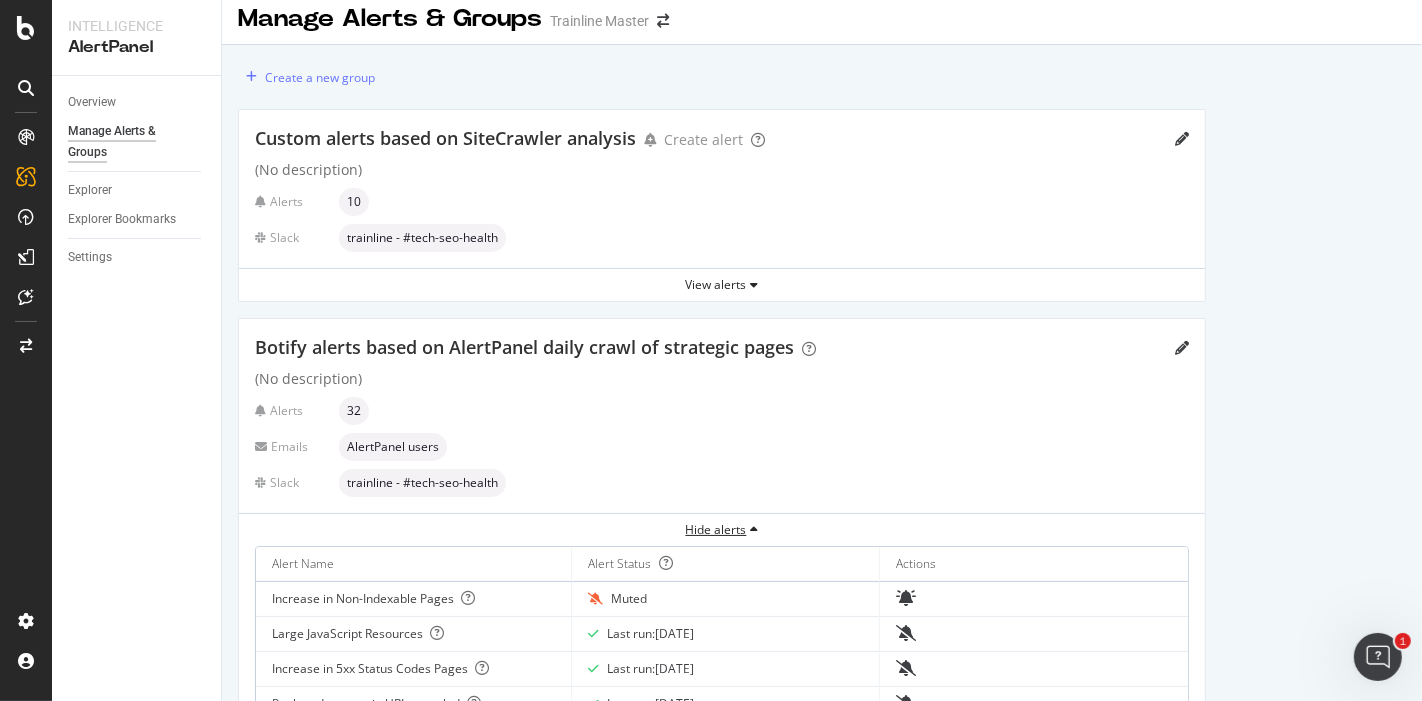 click on "Hide alerts" at bounding box center [722, 529] 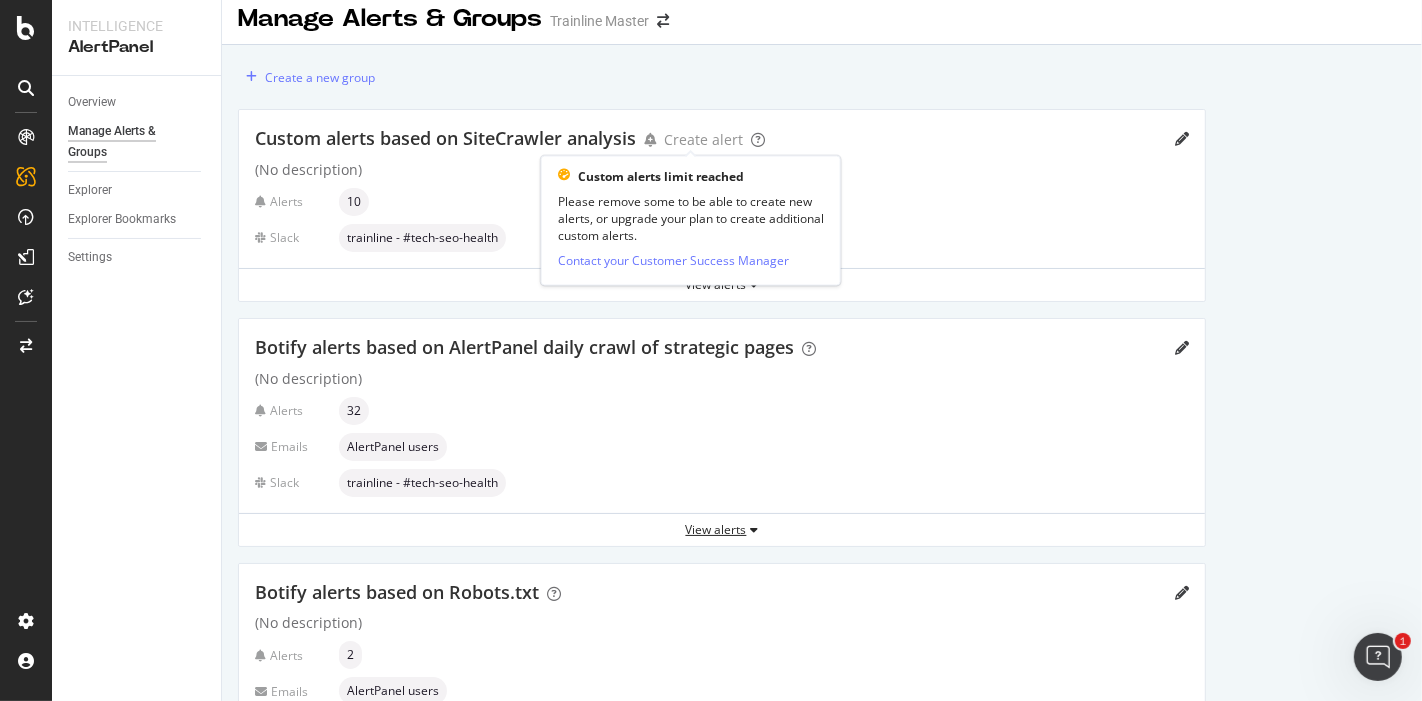 type 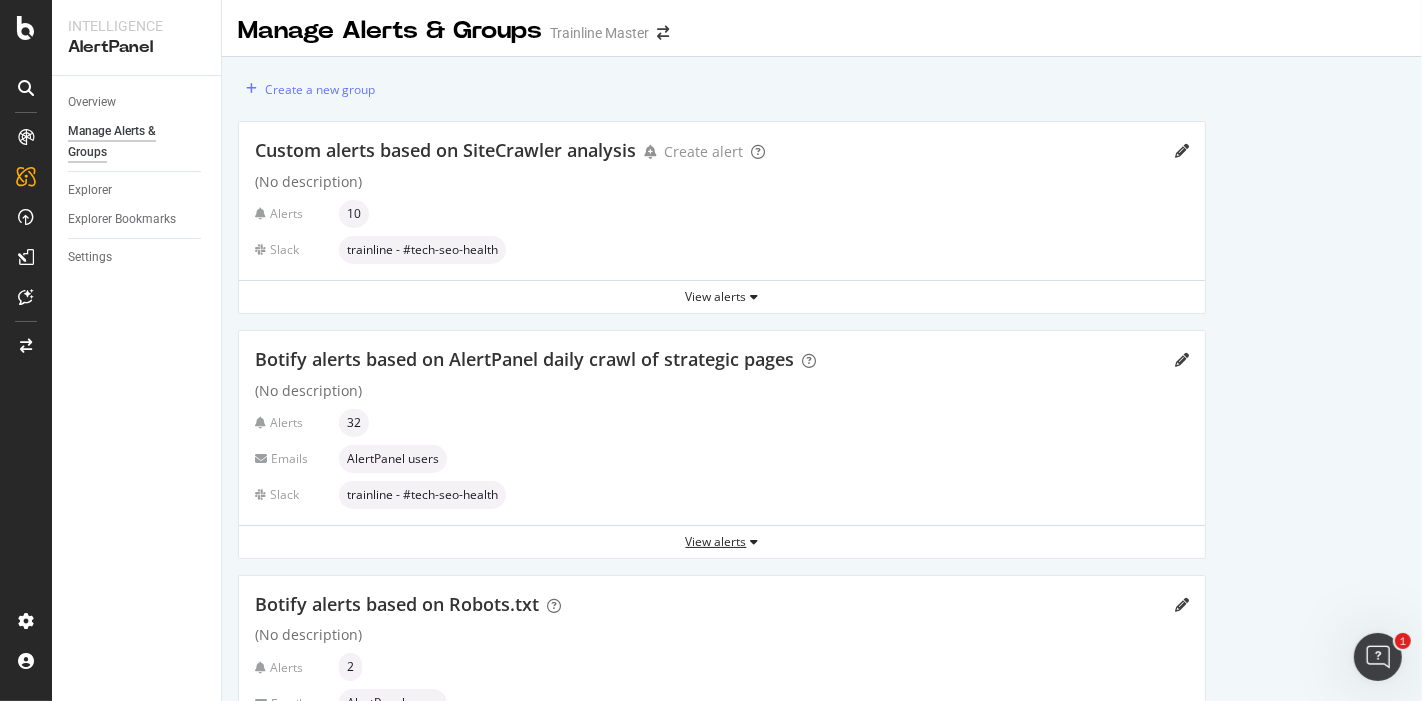 scroll, scrollTop: 0, scrollLeft: 0, axis: both 